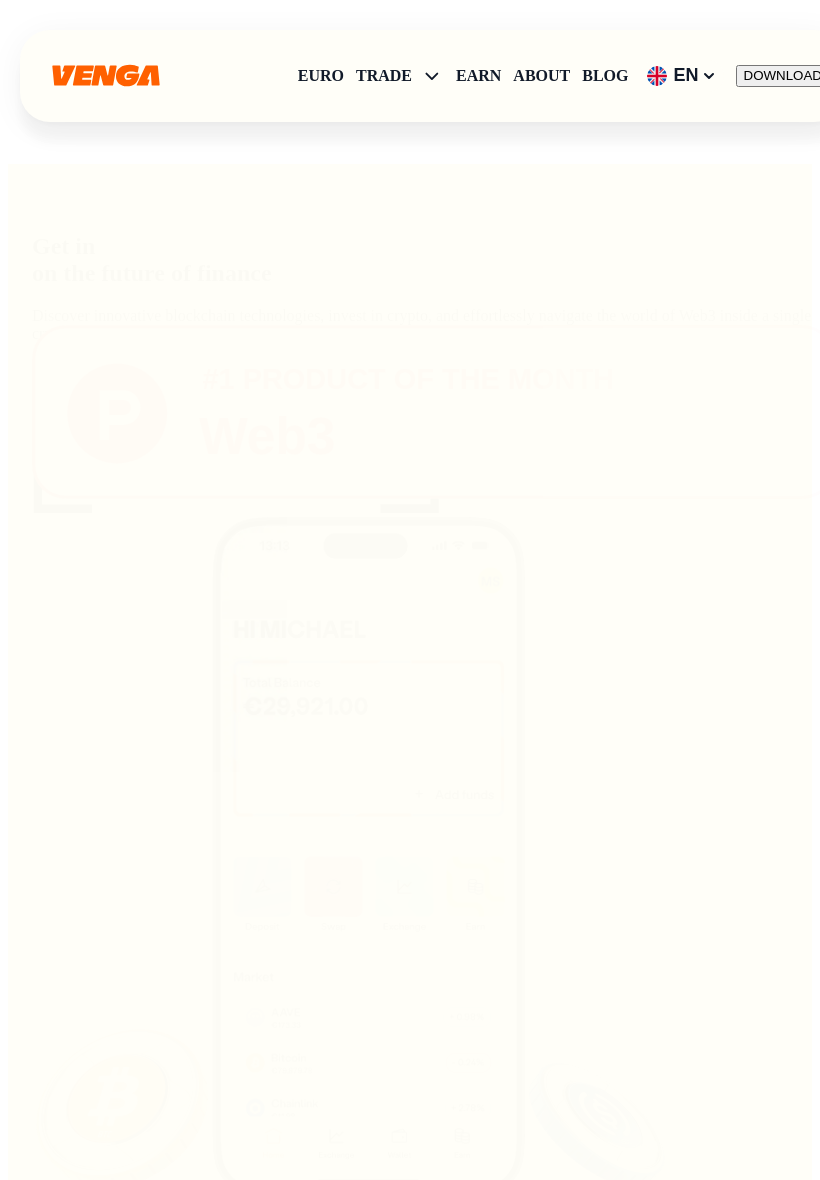 scroll, scrollTop: 0, scrollLeft: 0, axis: both 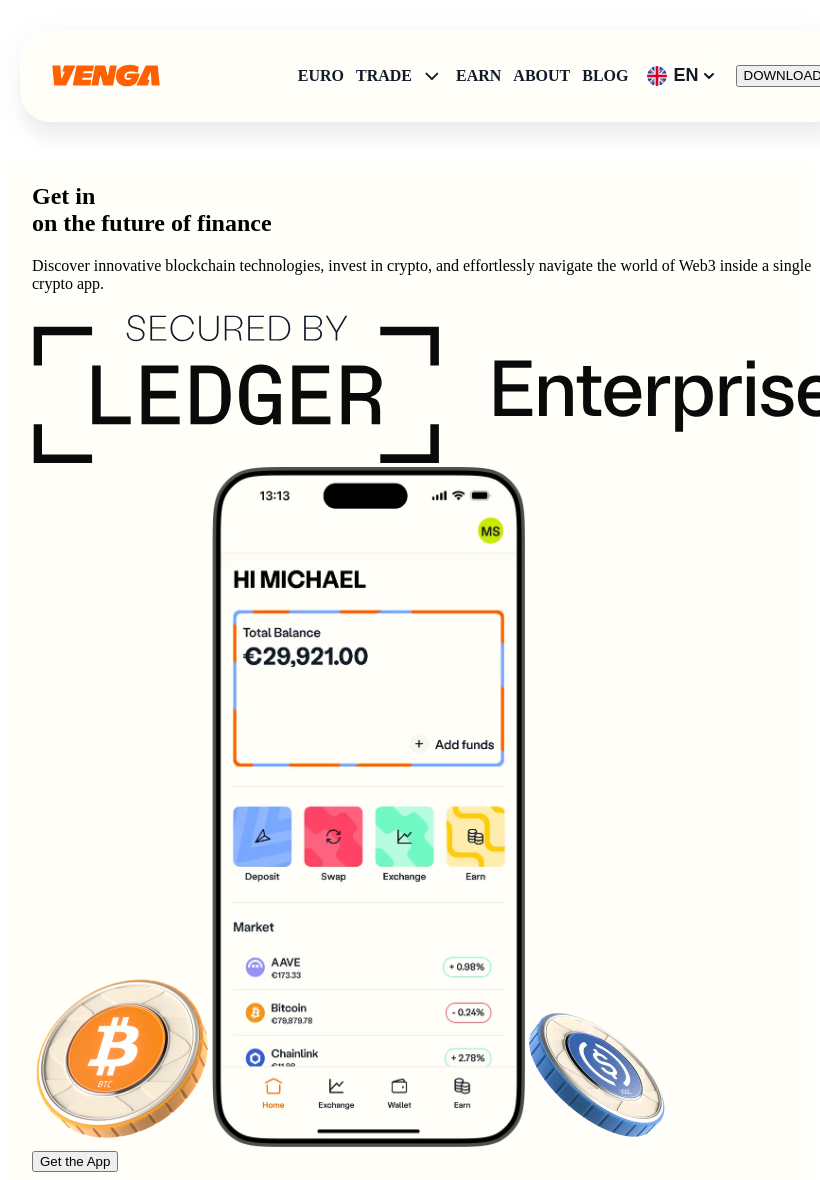 click on "About" at bounding box center [541, 76] 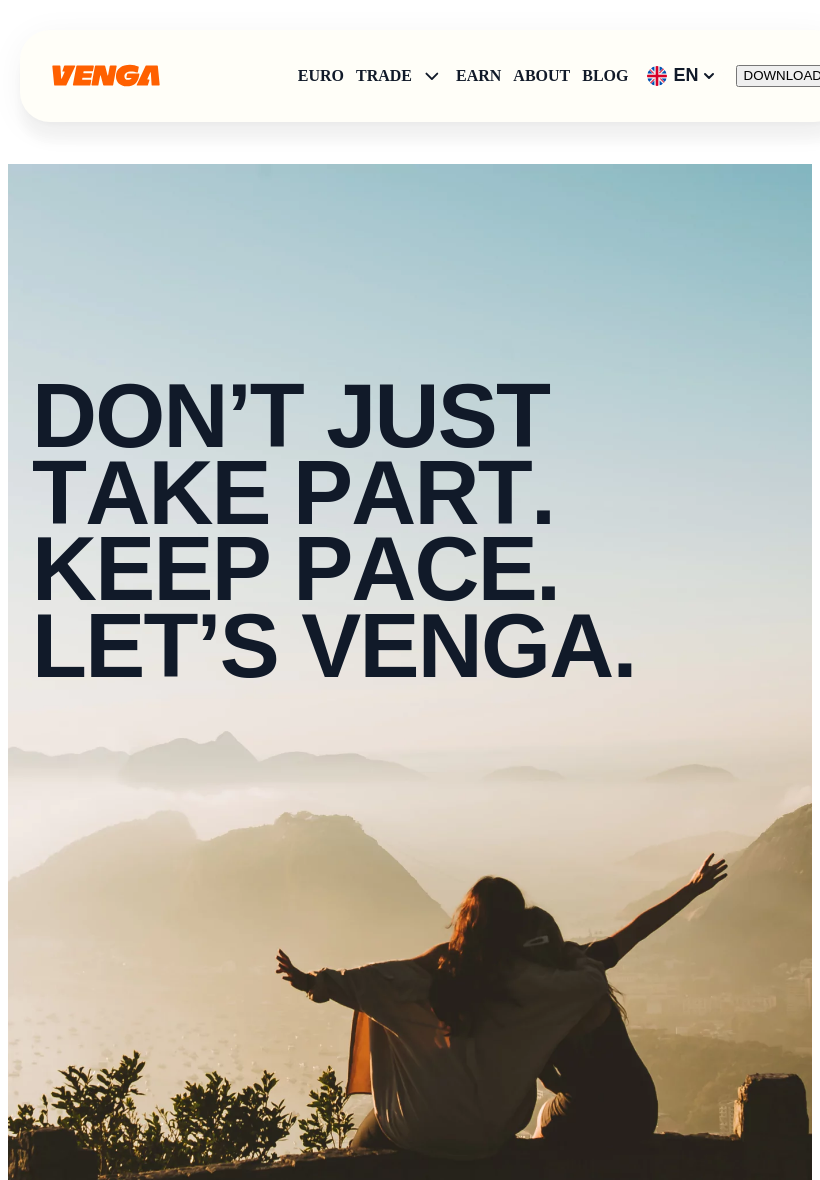 scroll, scrollTop: 0, scrollLeft: 0, axis: both 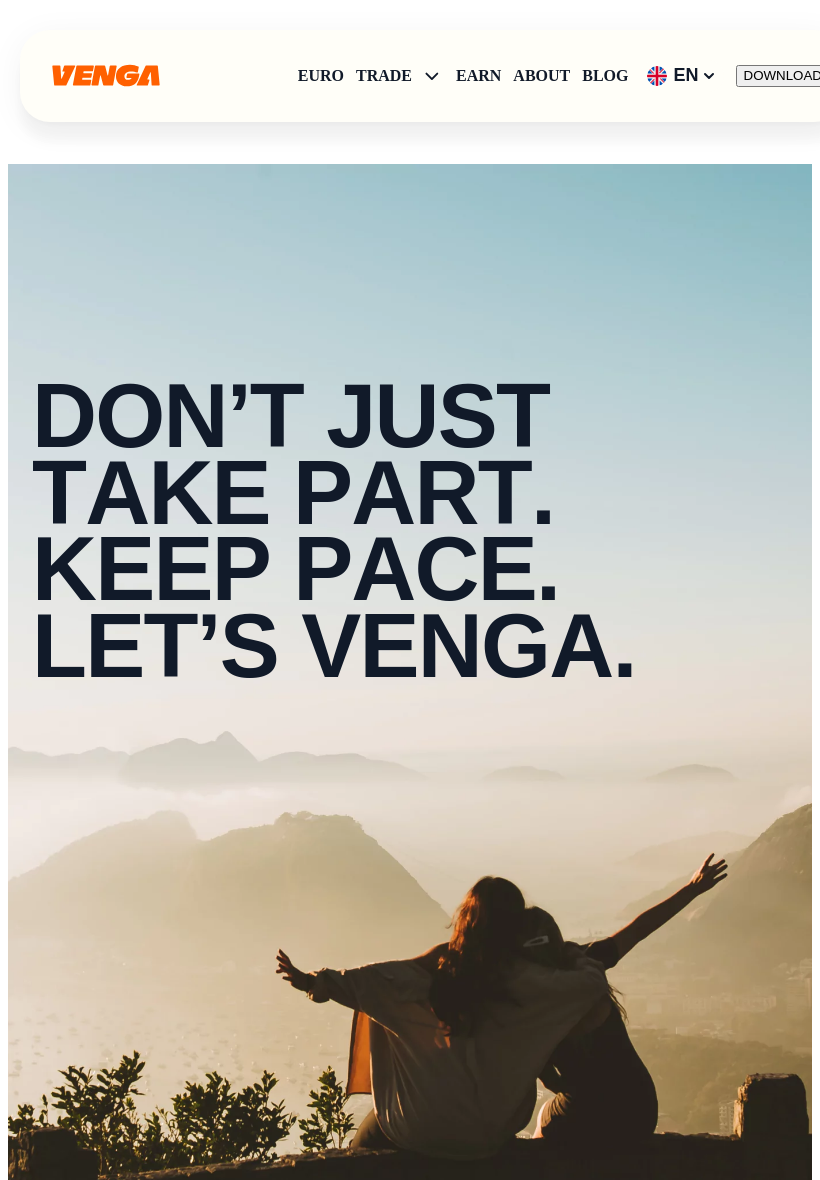 click on "EN" at bounding box center (681, 76) 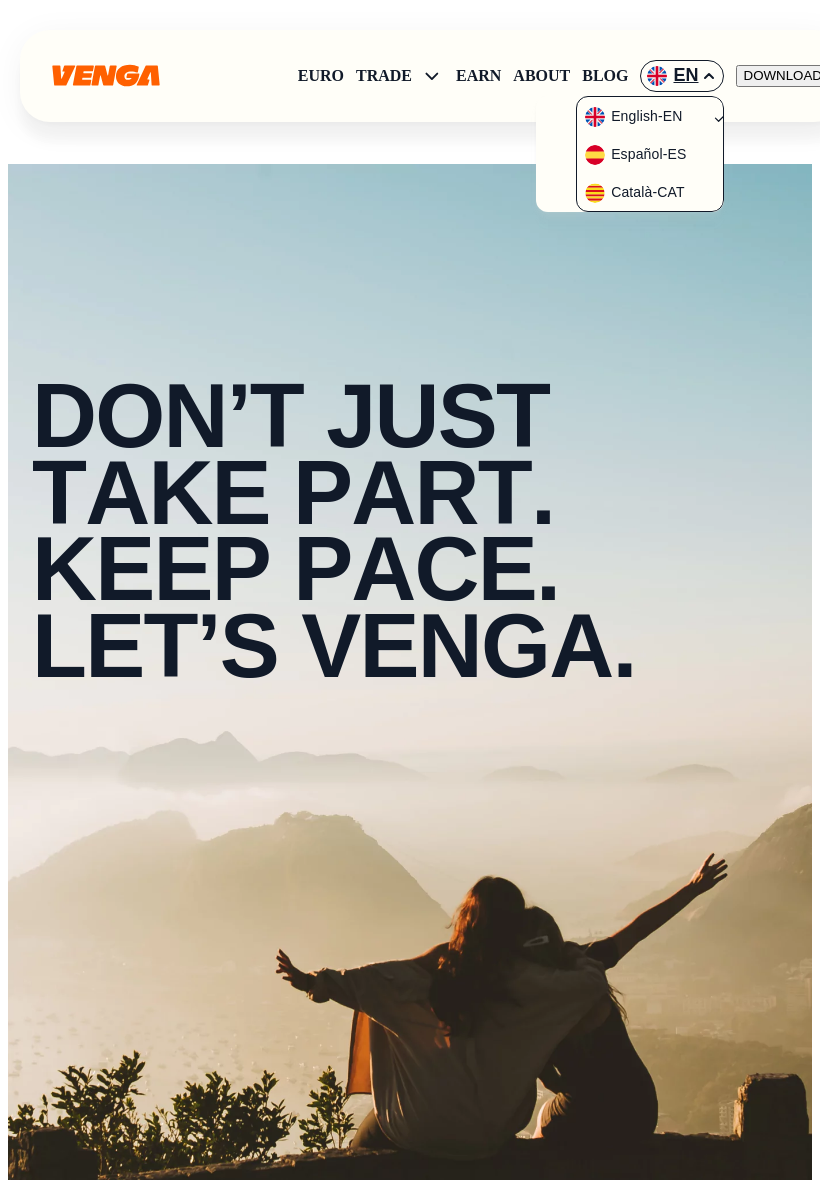 click on "Español  -  ES" at bounding box center [635, 155] 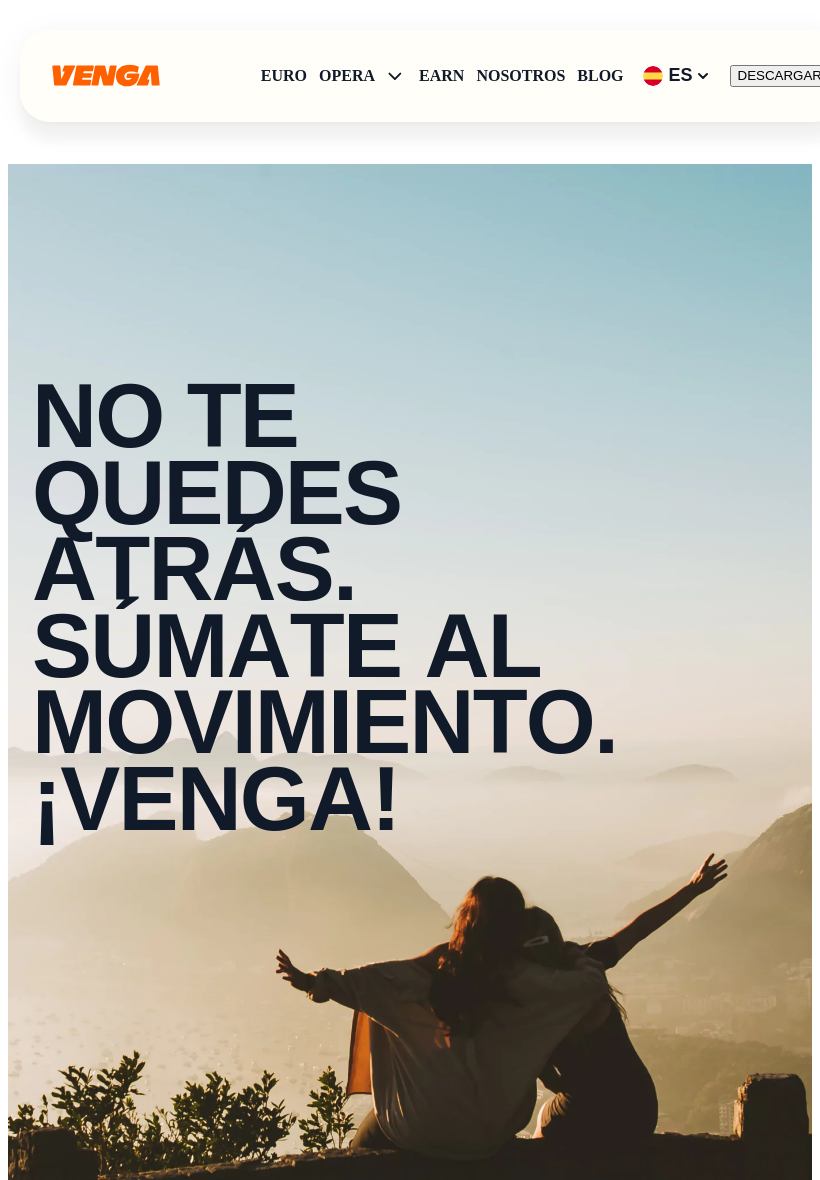 click on "Nosotros" at bounding box center (520, 76) 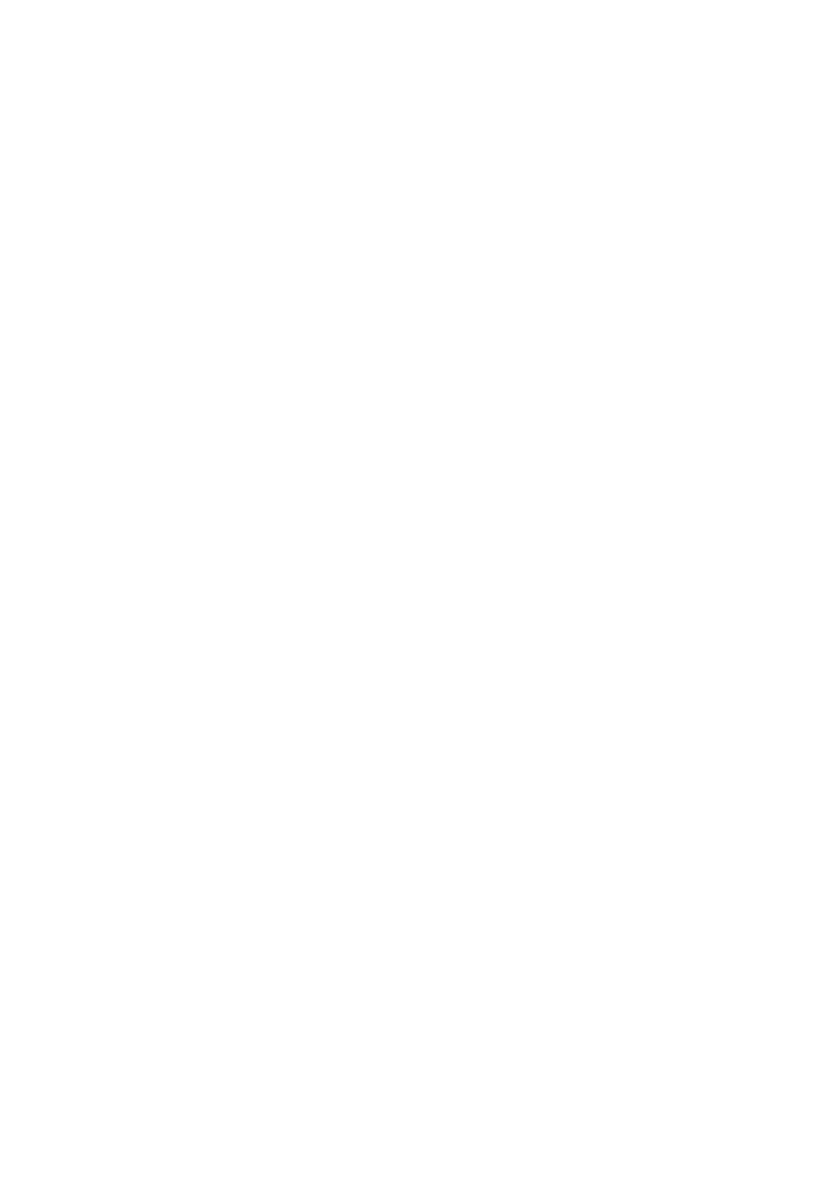scroll, scrollTop: 0, scrollLeft: 0, axis: both 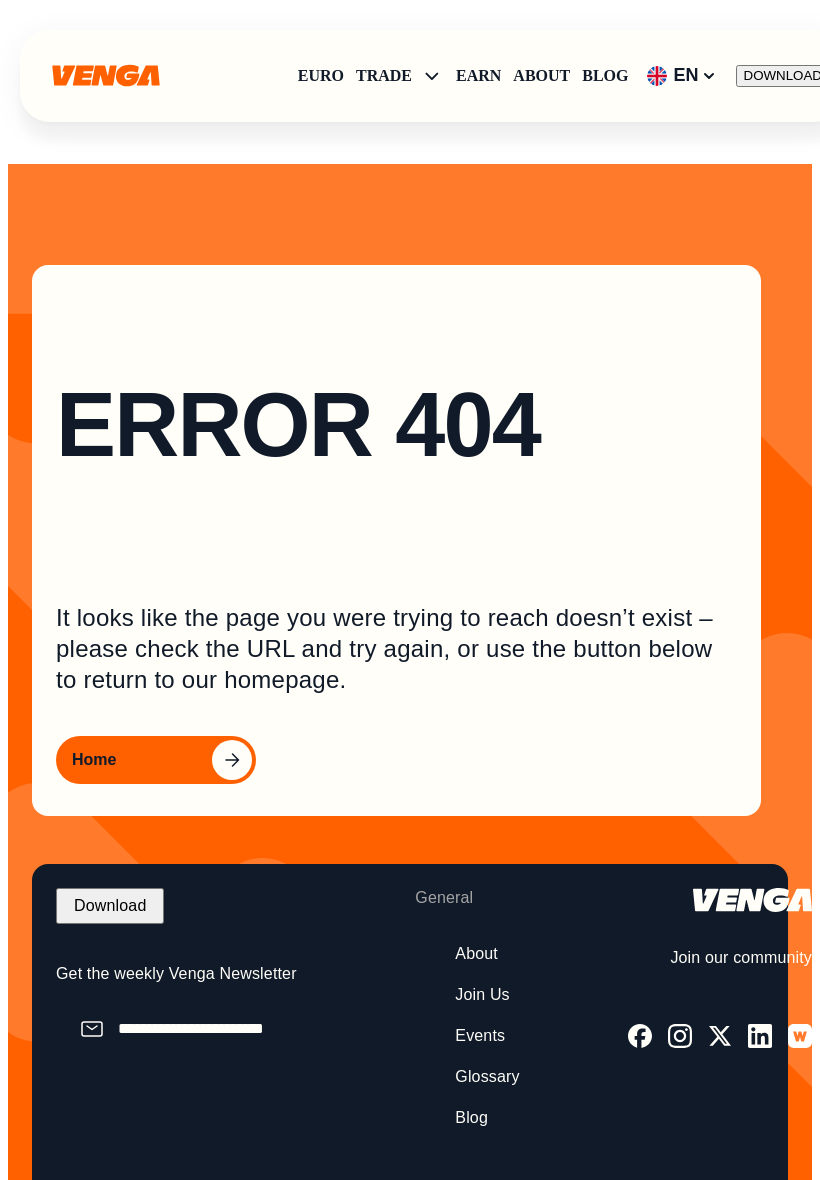 click on "TRADE" at bounding box center [384, 76] 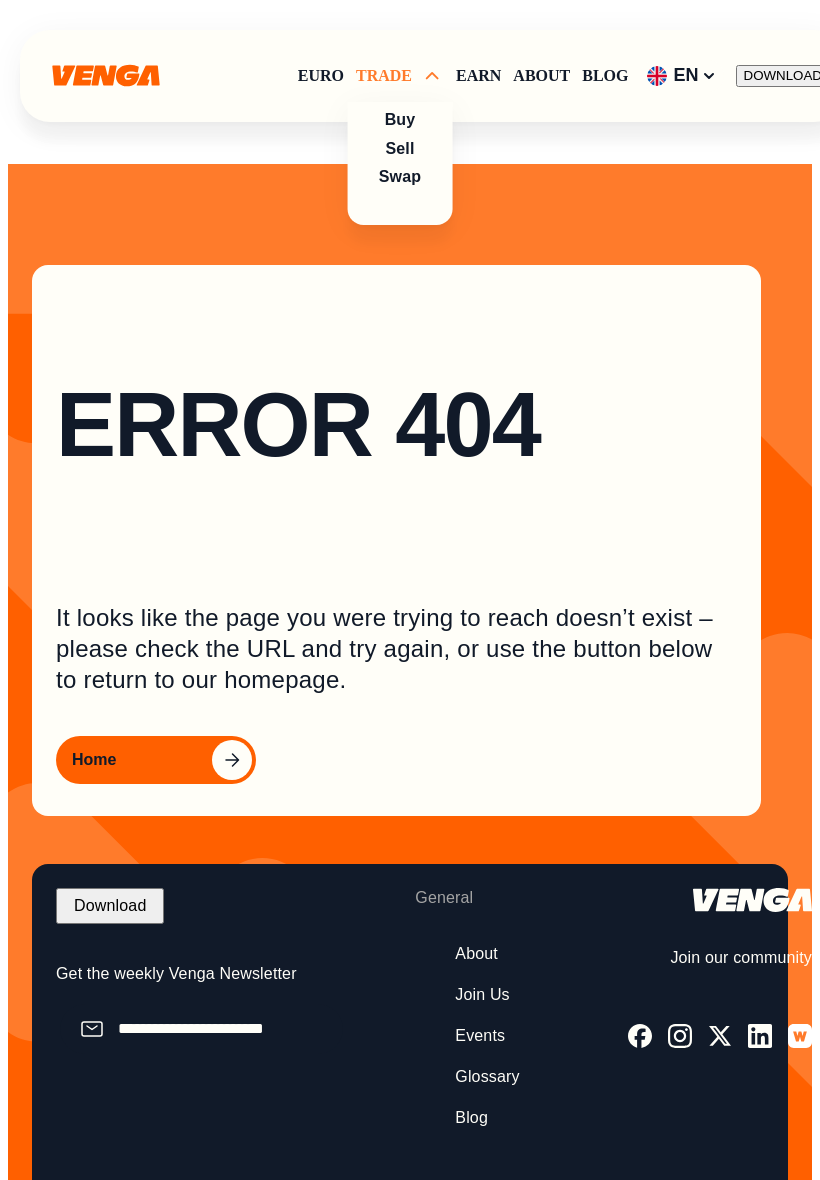 click on "Swap" at bounding box center [400, 176] 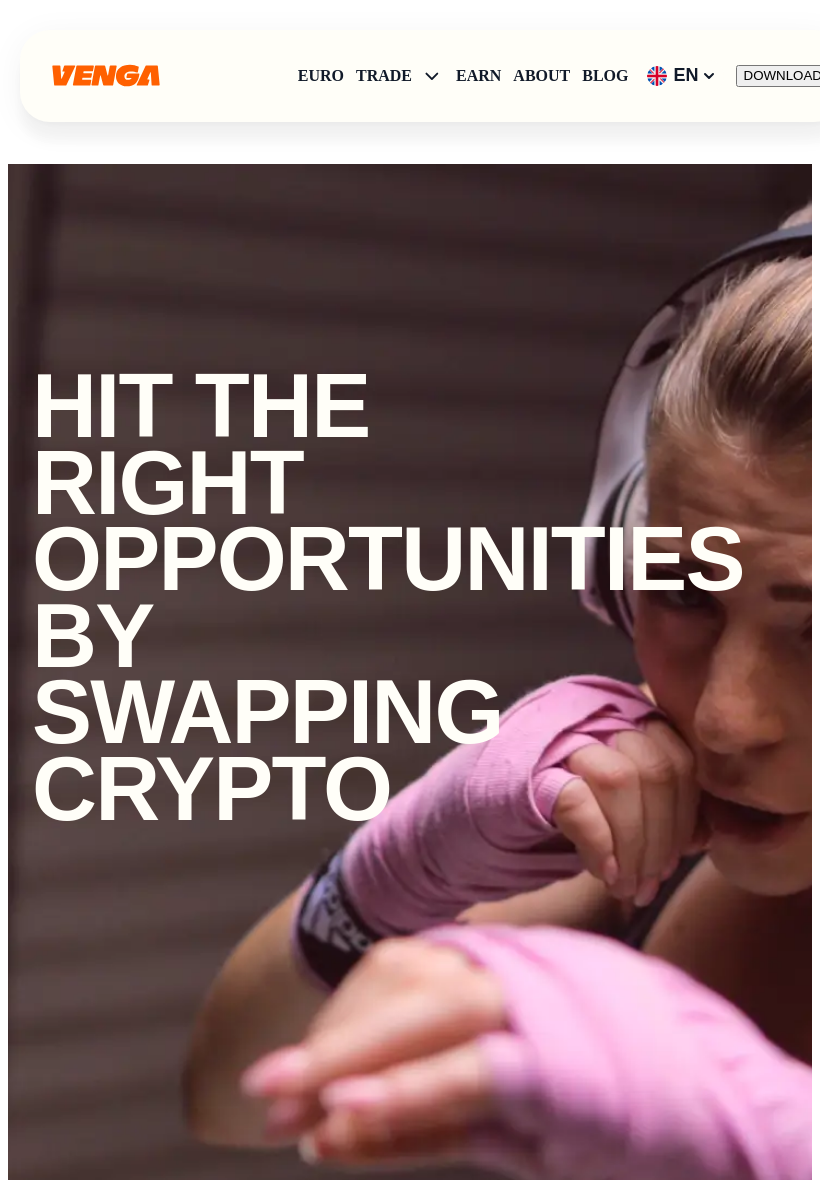 scroll, scrollTop: 0, scrollLeft: 0, axis: both 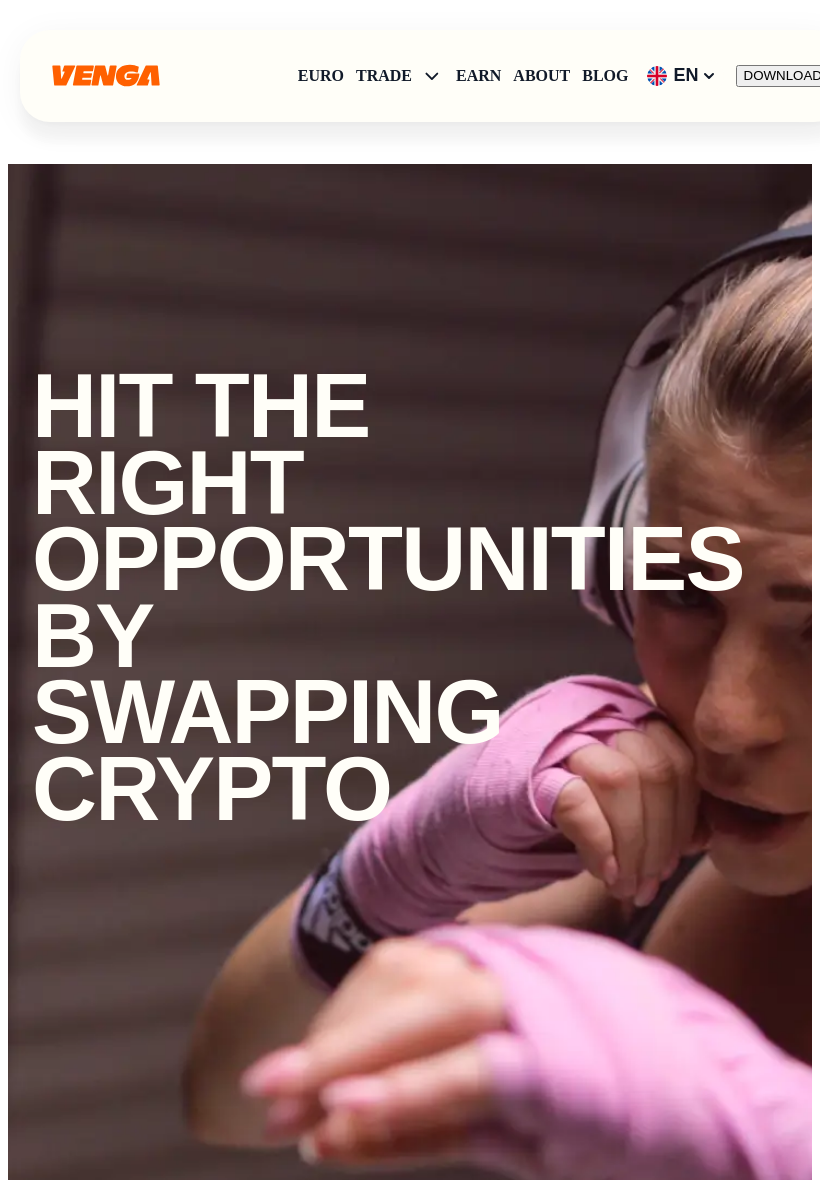 click at bounding box center [105, 76] 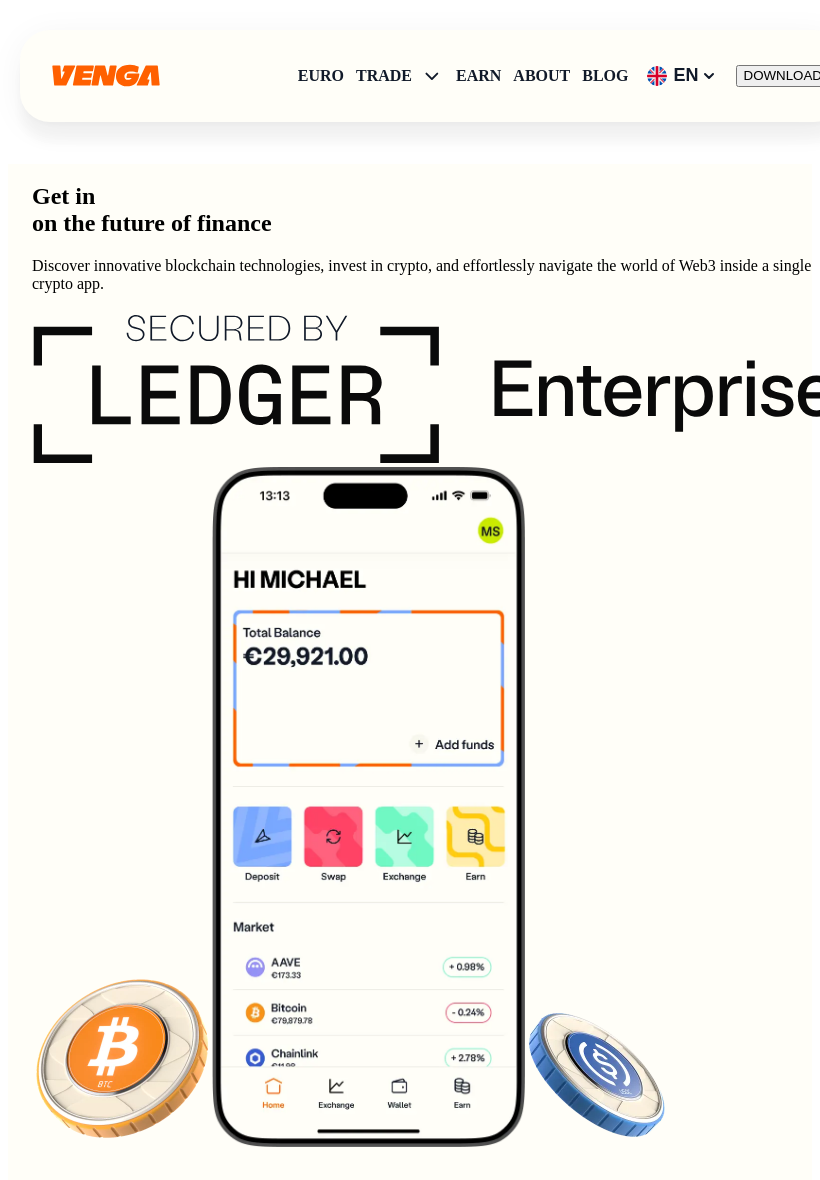 scroll, scrollTop: 0, scrollLeft: 0, axis: both 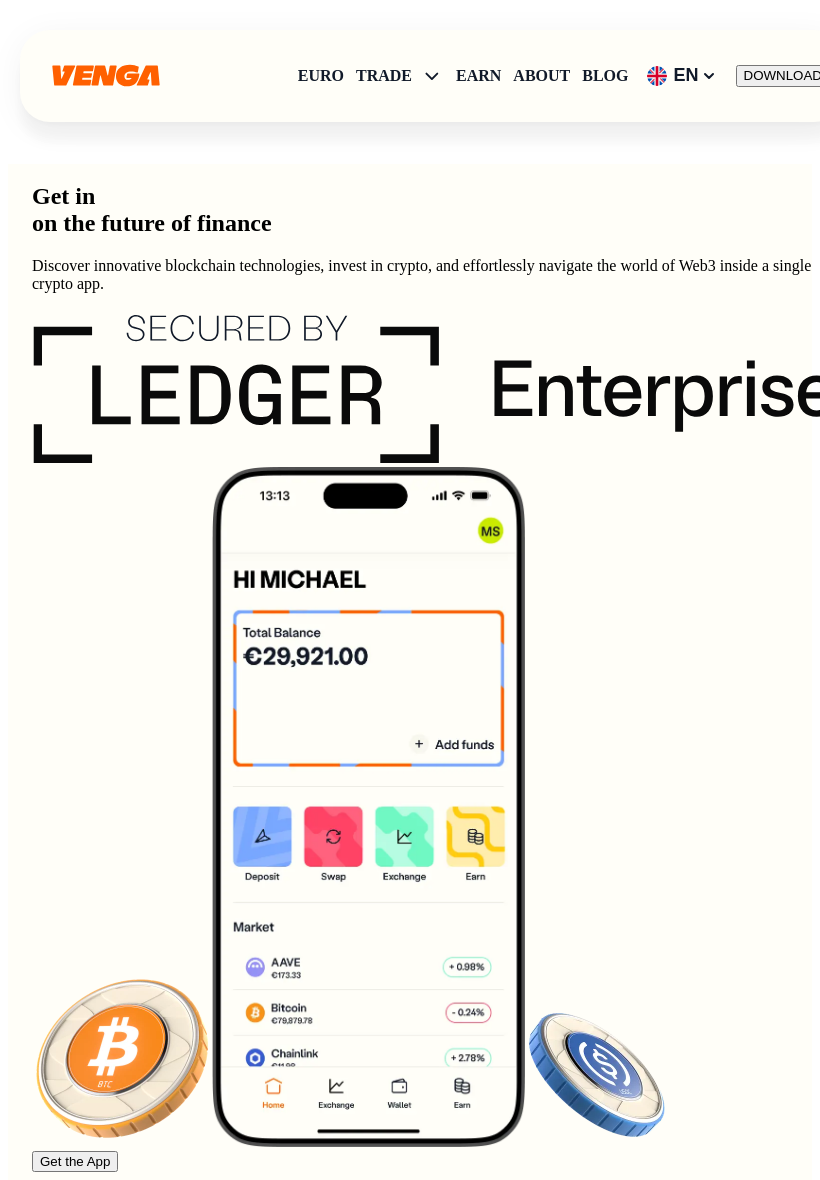 click on "Blog" at bounding box center (605, 76) 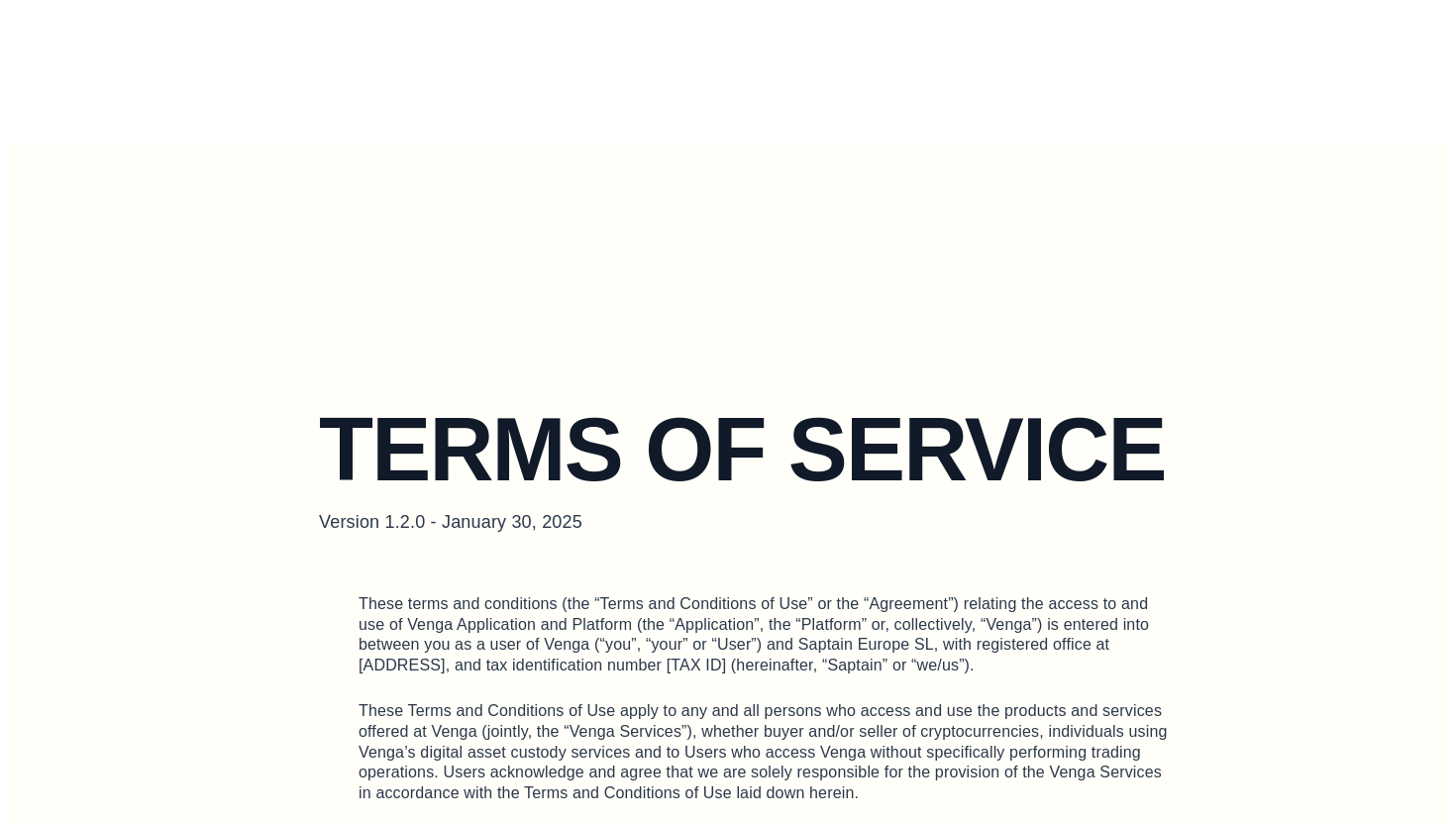 scroll, scrollTop: 0, scrollLeft: 0, axis: both 